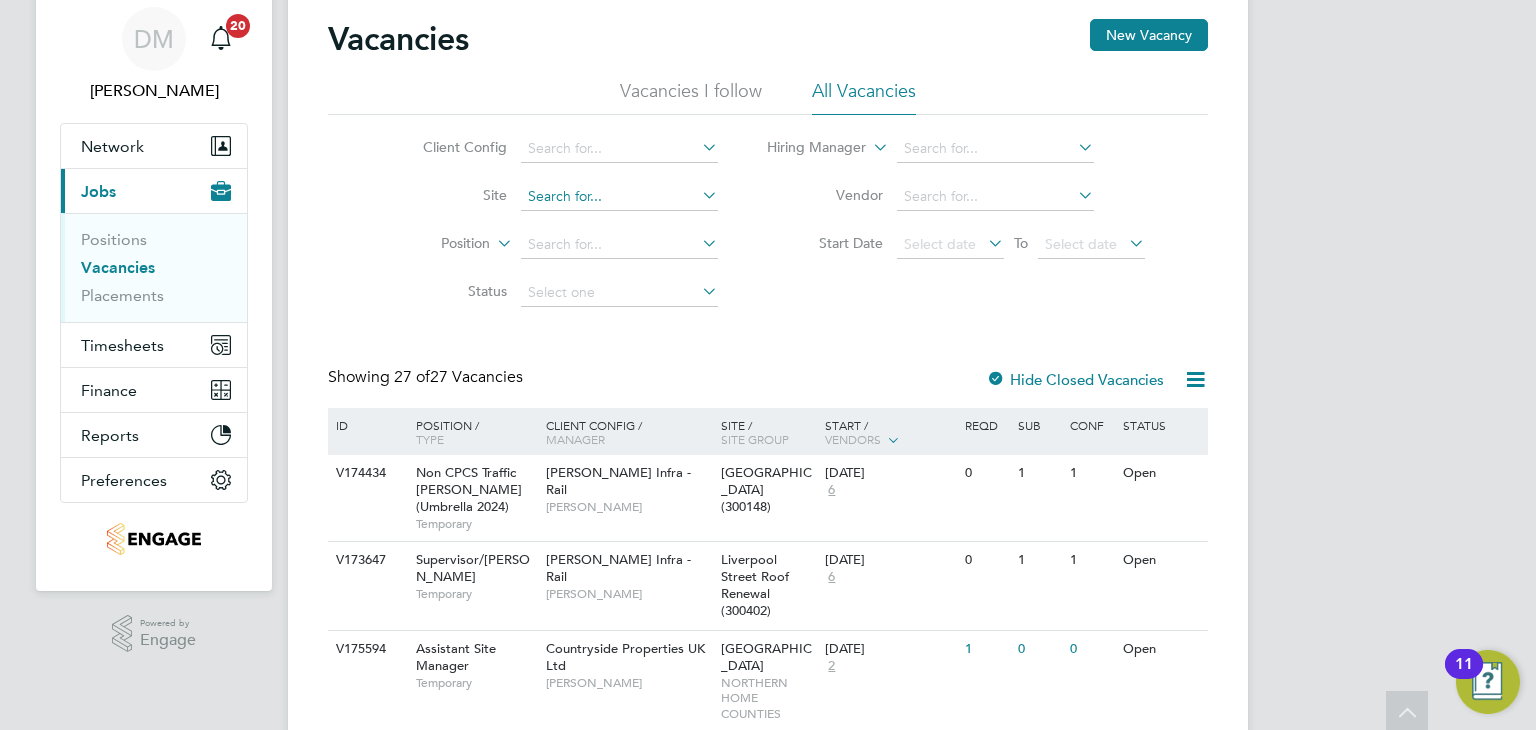 scroll, scrollTop: 0, scrollLeft: 0, axis: both 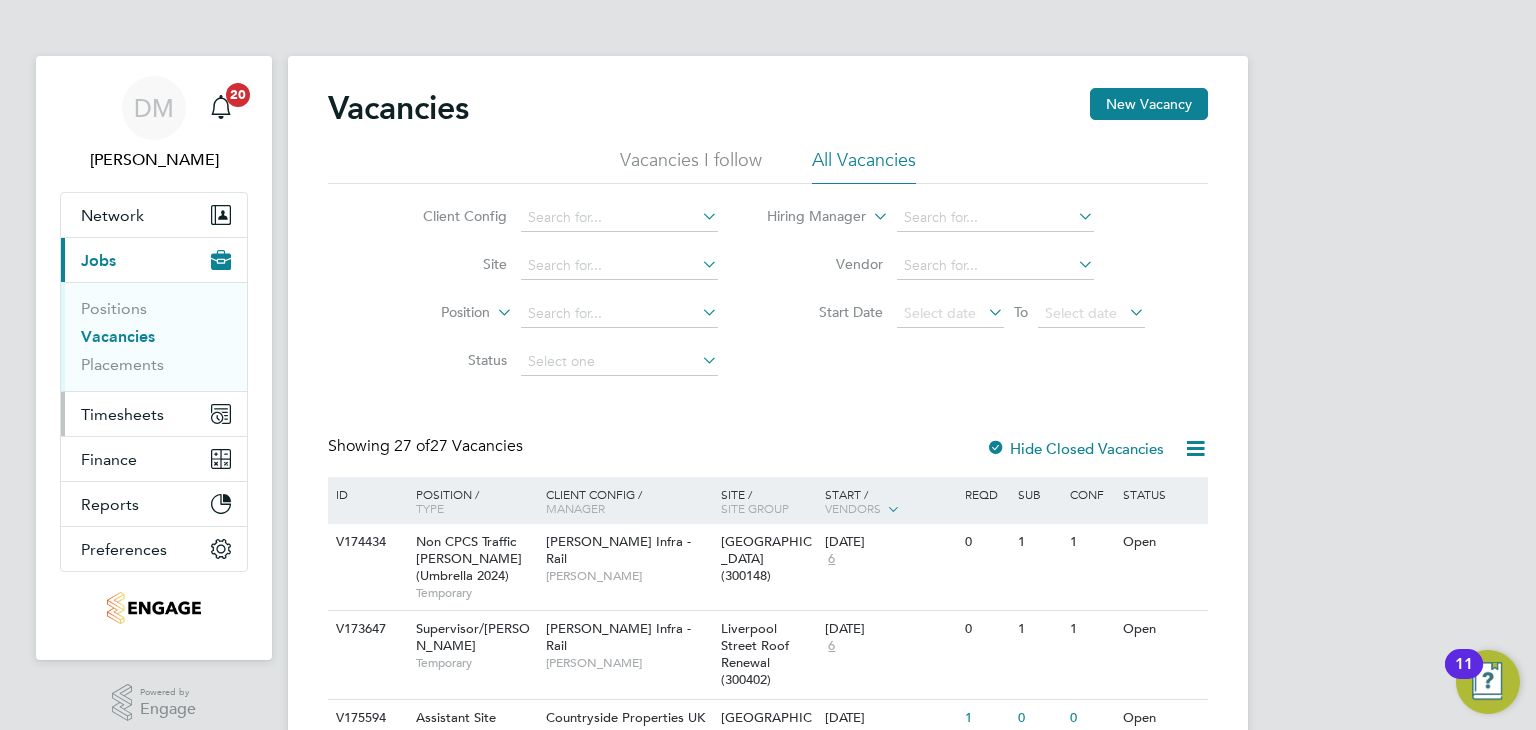 click on "Timesheets" at bounding box center [154, 414] 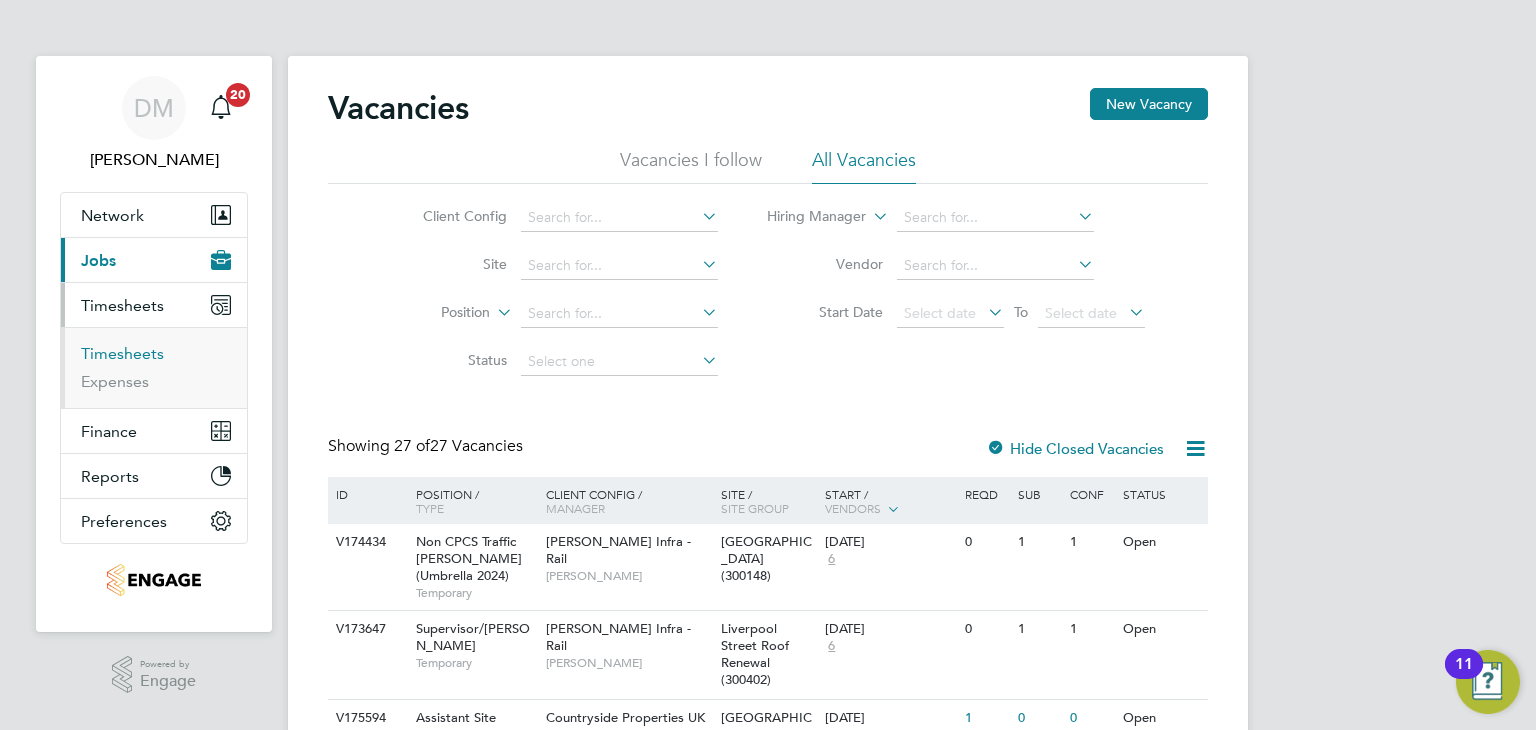 click on "Timesheets" at bounding box center (122, 353) 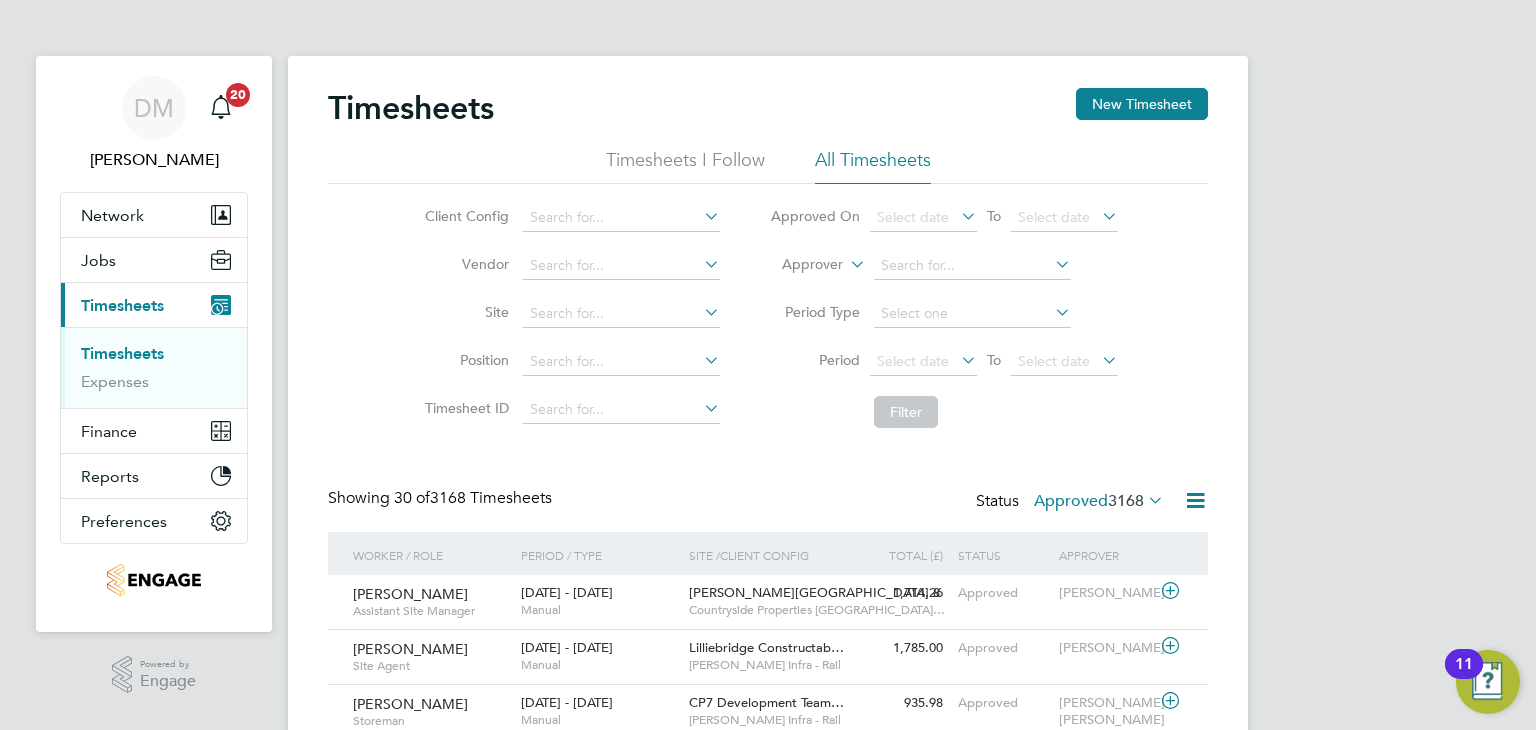 scroll, scrollTop: 9, scrollLeft: 10, axis: both 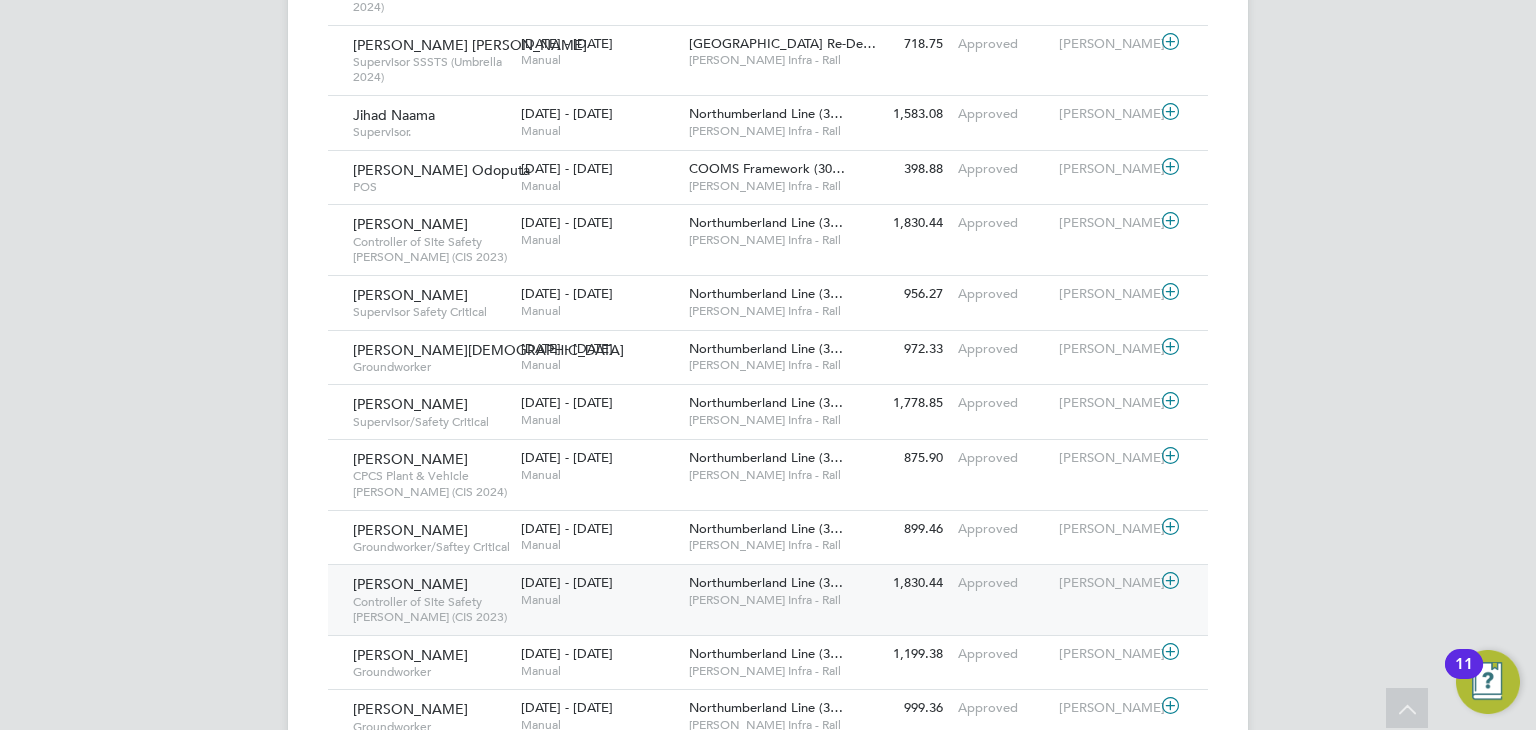 click on "[PERSON_NAME]   Controller of Site Safety [PERSON_NAME] (CIS 2023)   [DATE] - [DATE]" 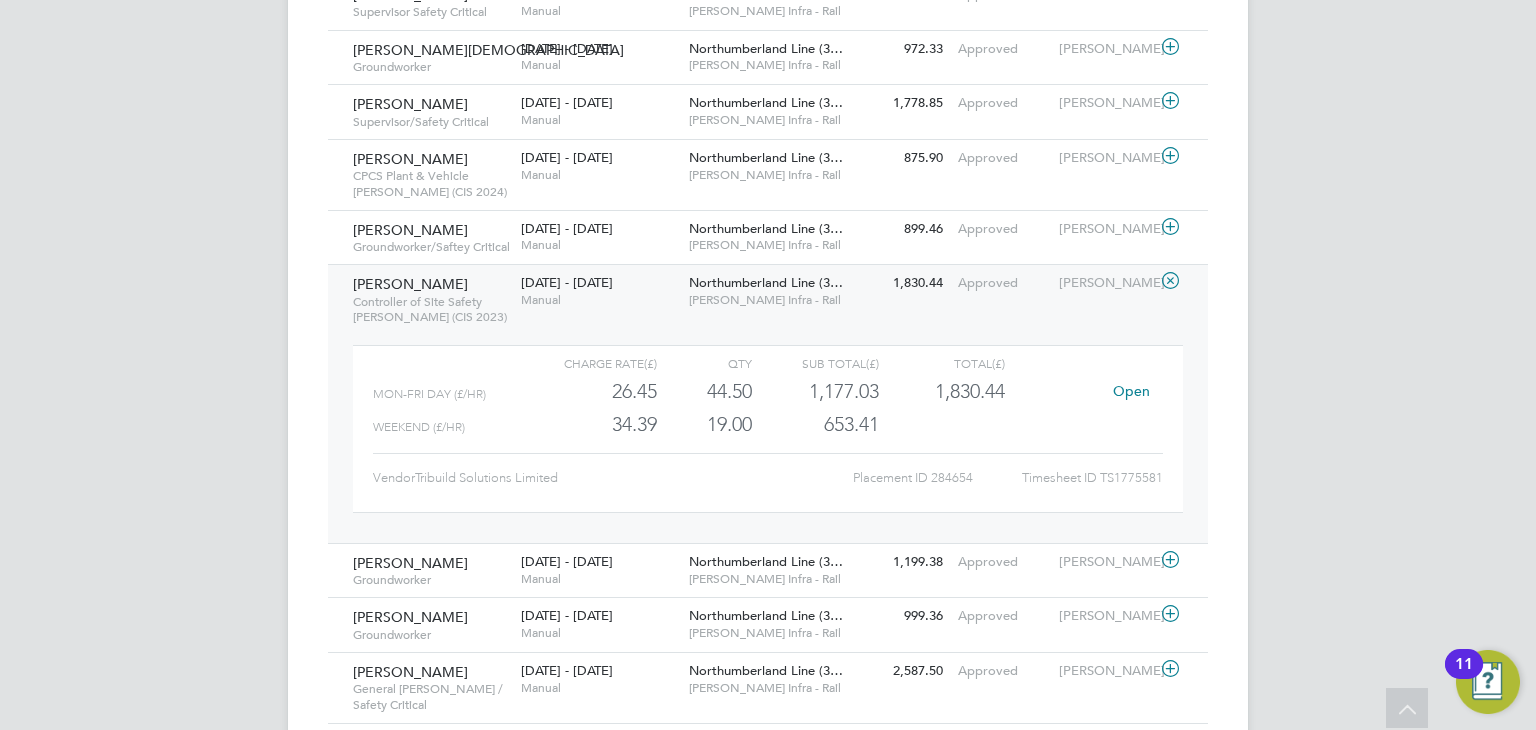 click on "Open" 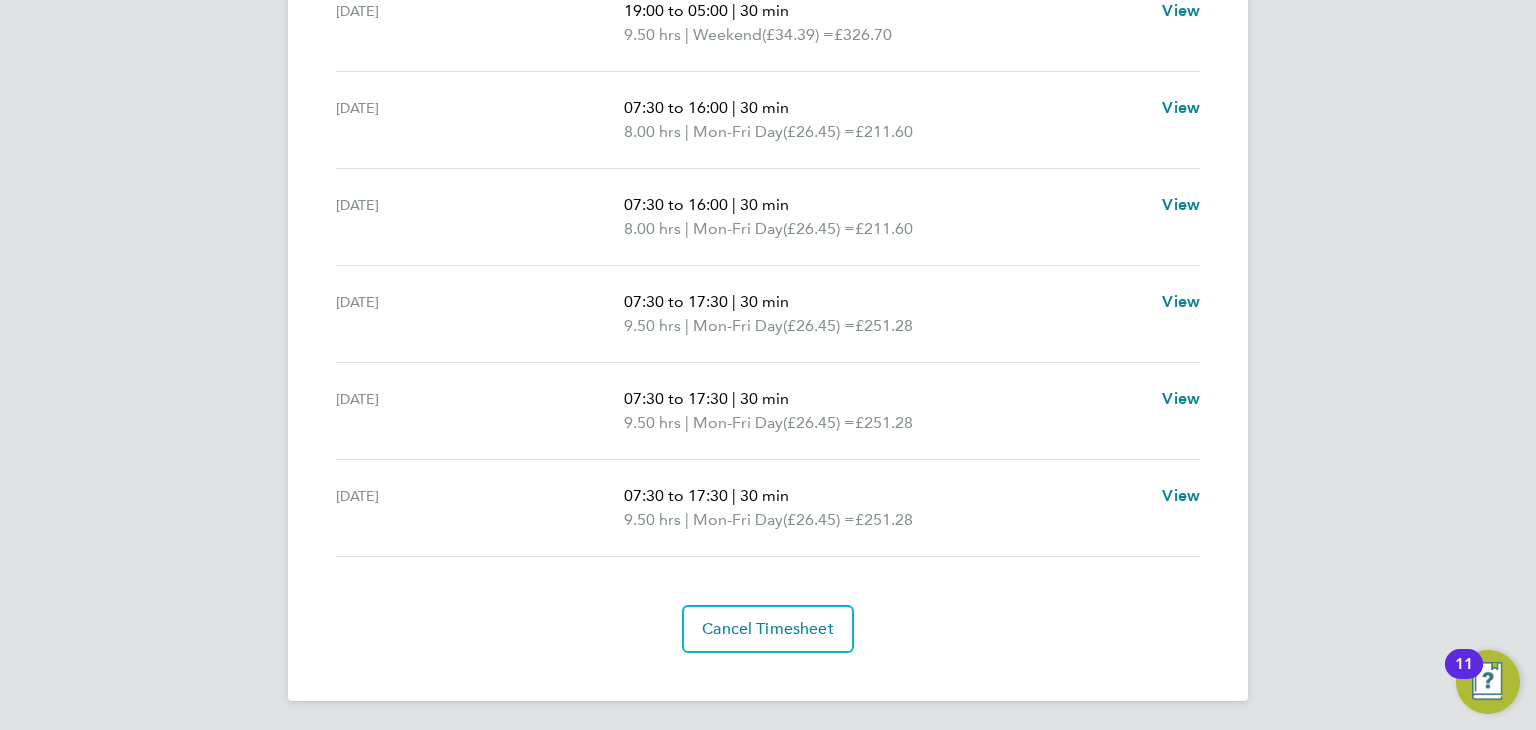 scroll, scrollTop: 80, scrollLeft: 0, axis: vertical 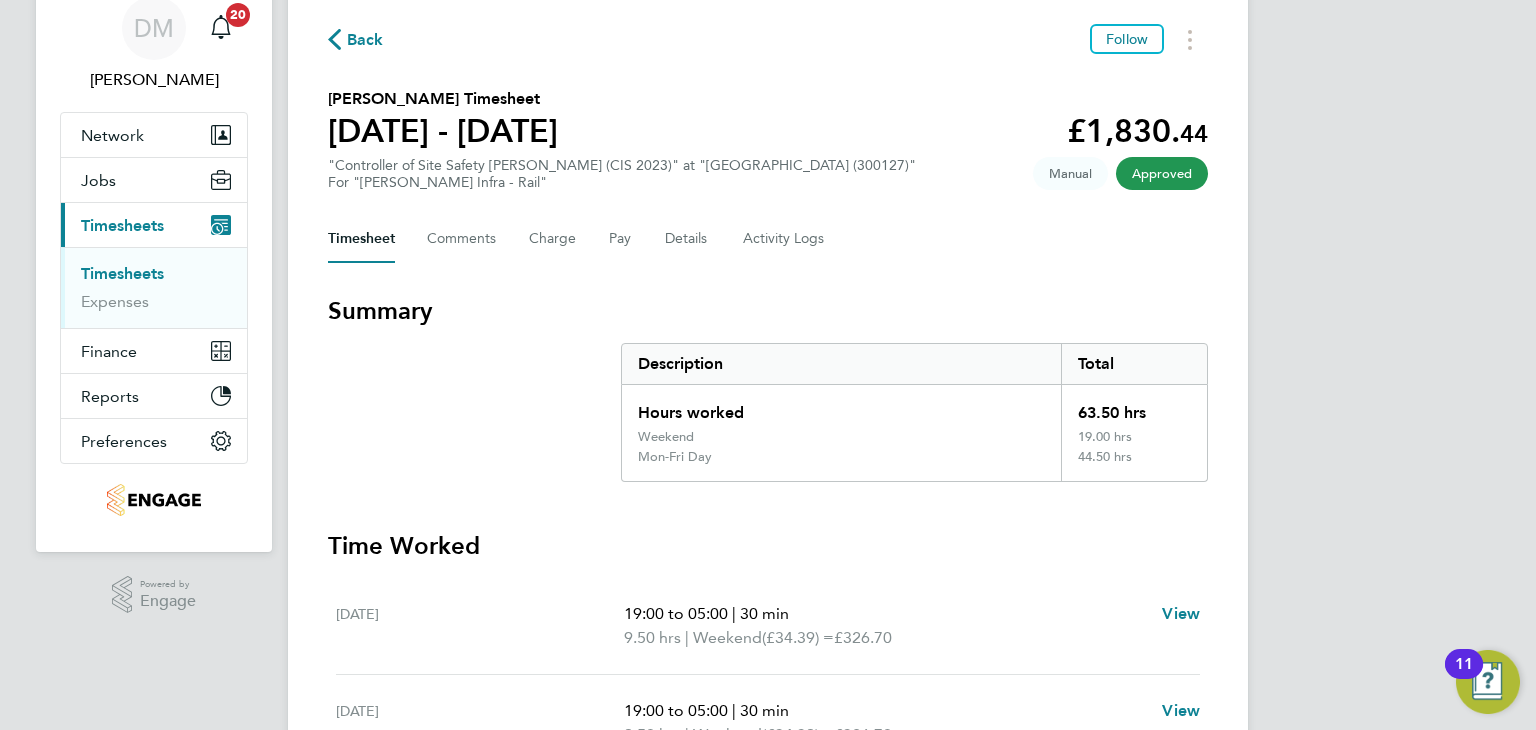 click on "Back" 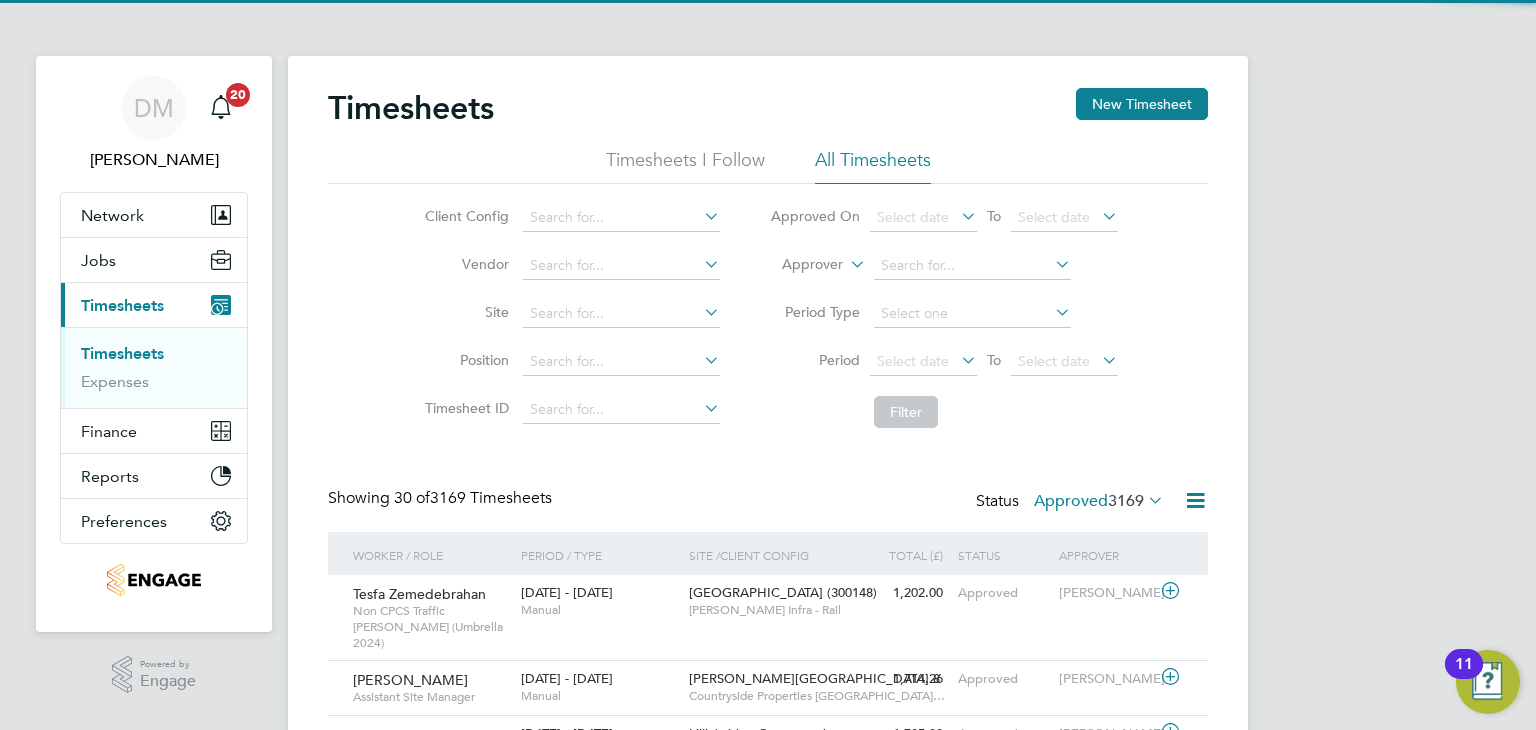 scroll, scrollTop: 11, scrollLeft: 0, axis: vertical 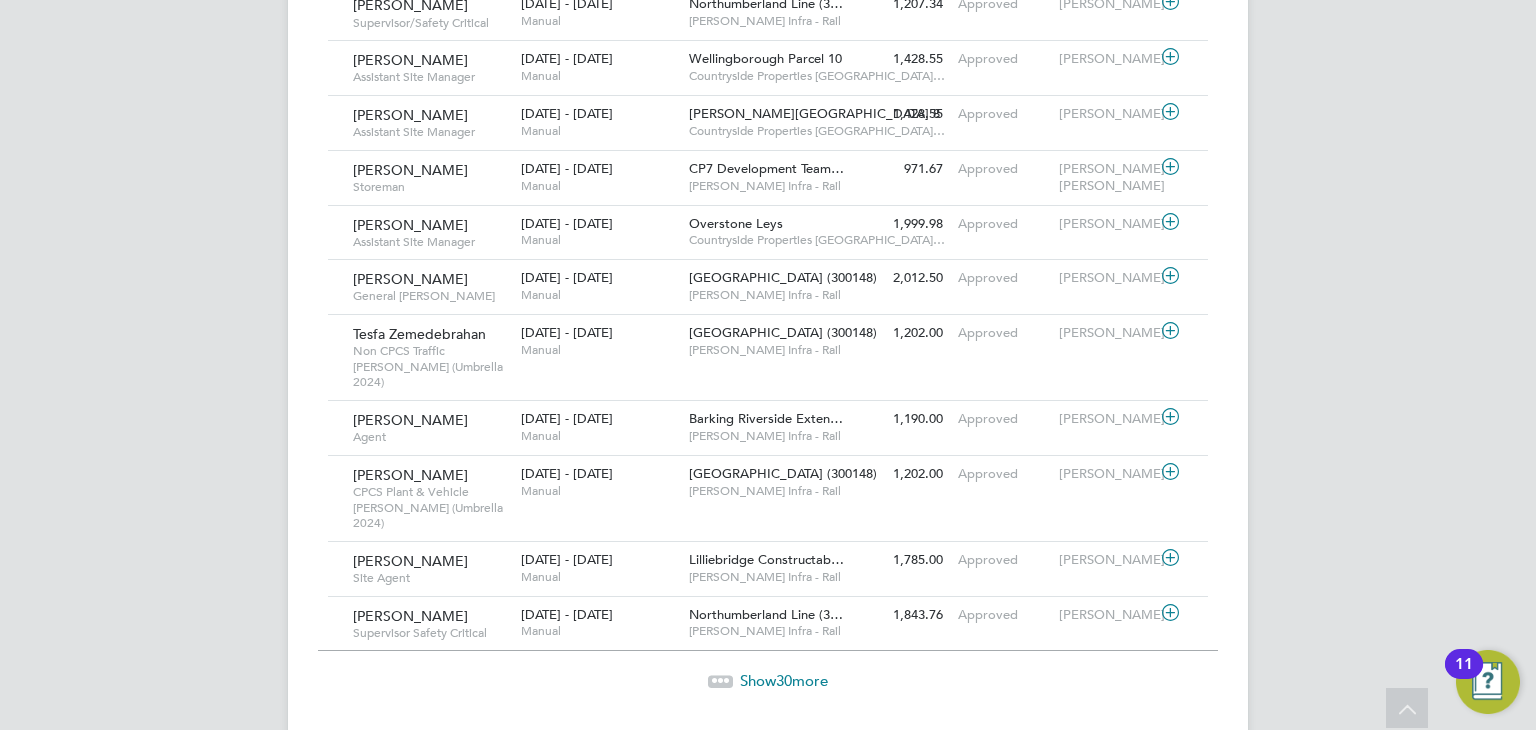 click on "30" 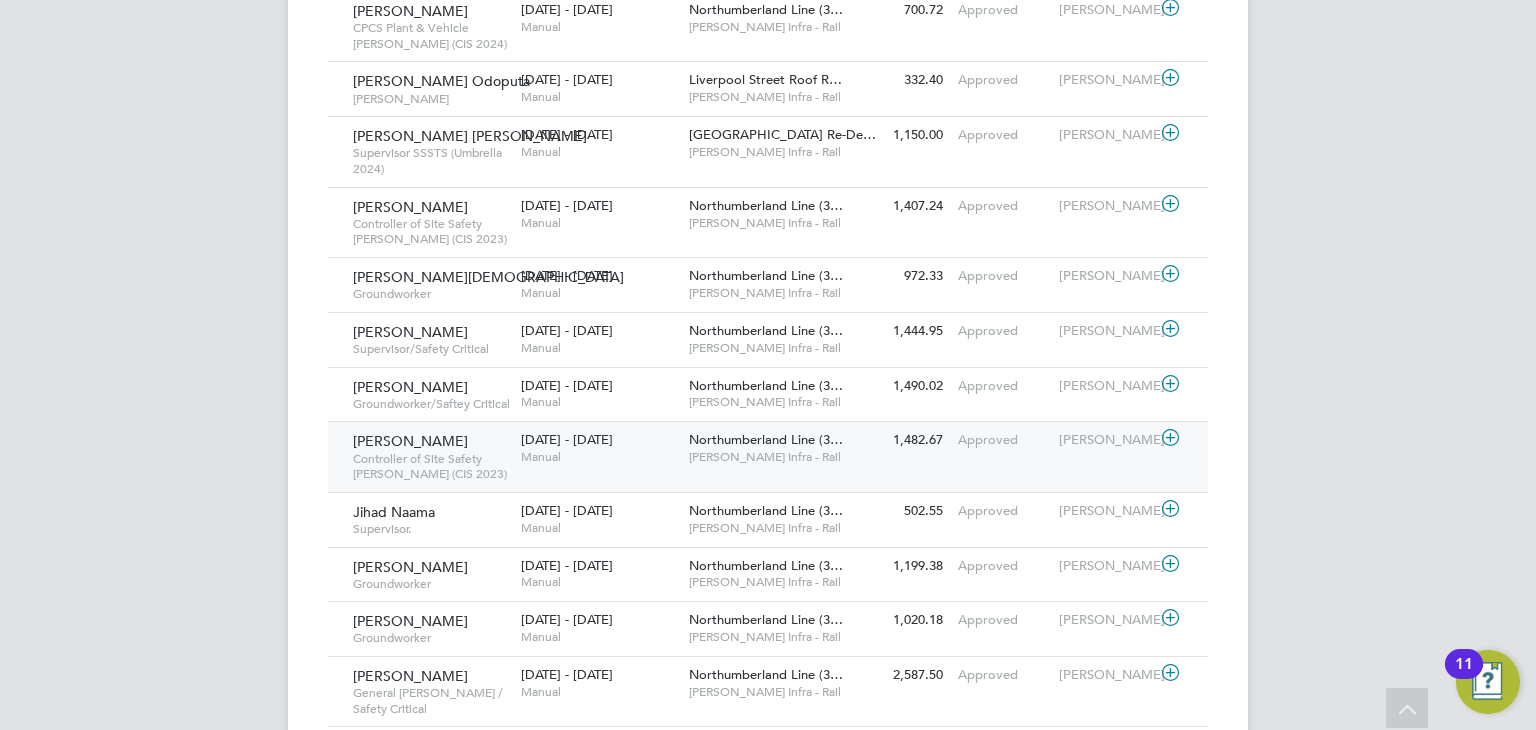 click on "Manual" 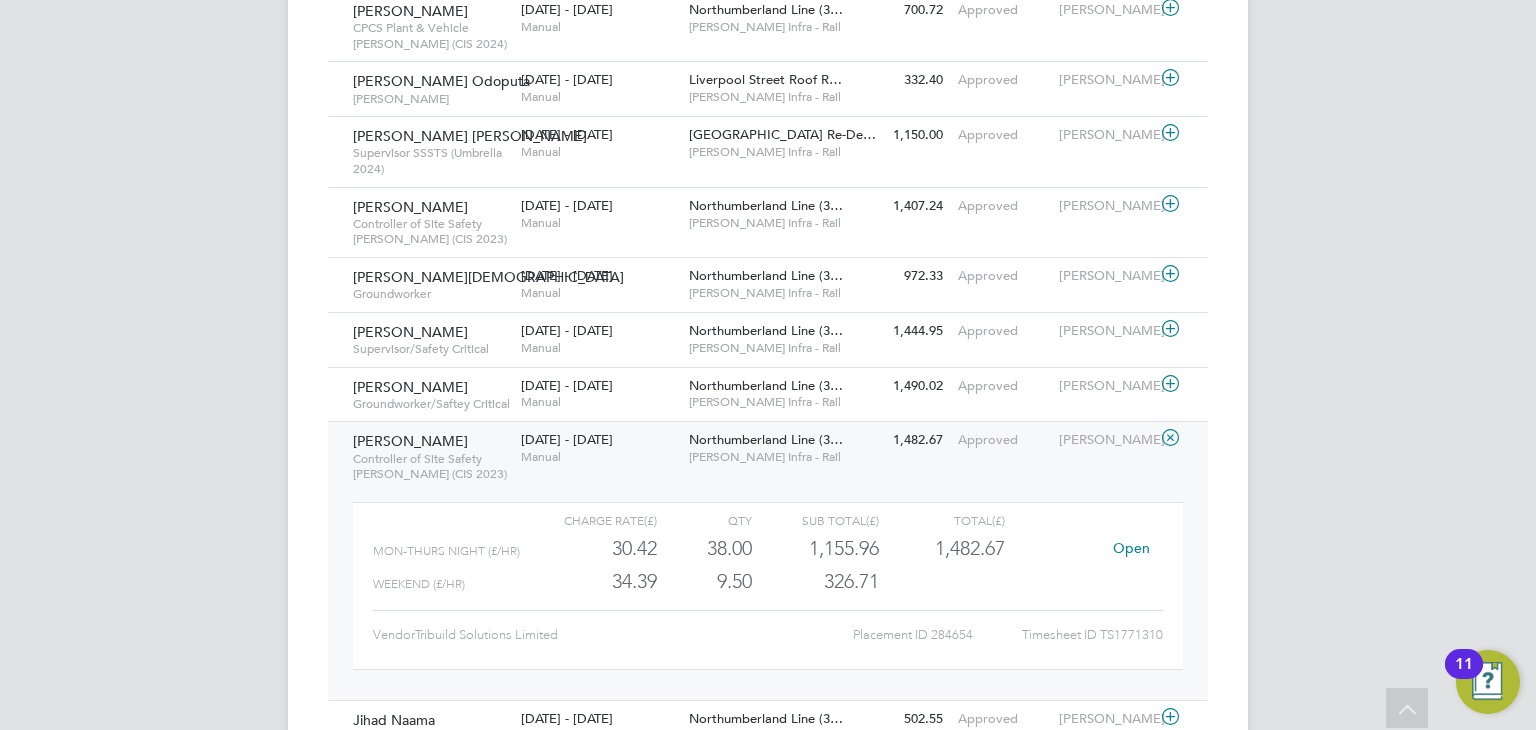click on "Open" 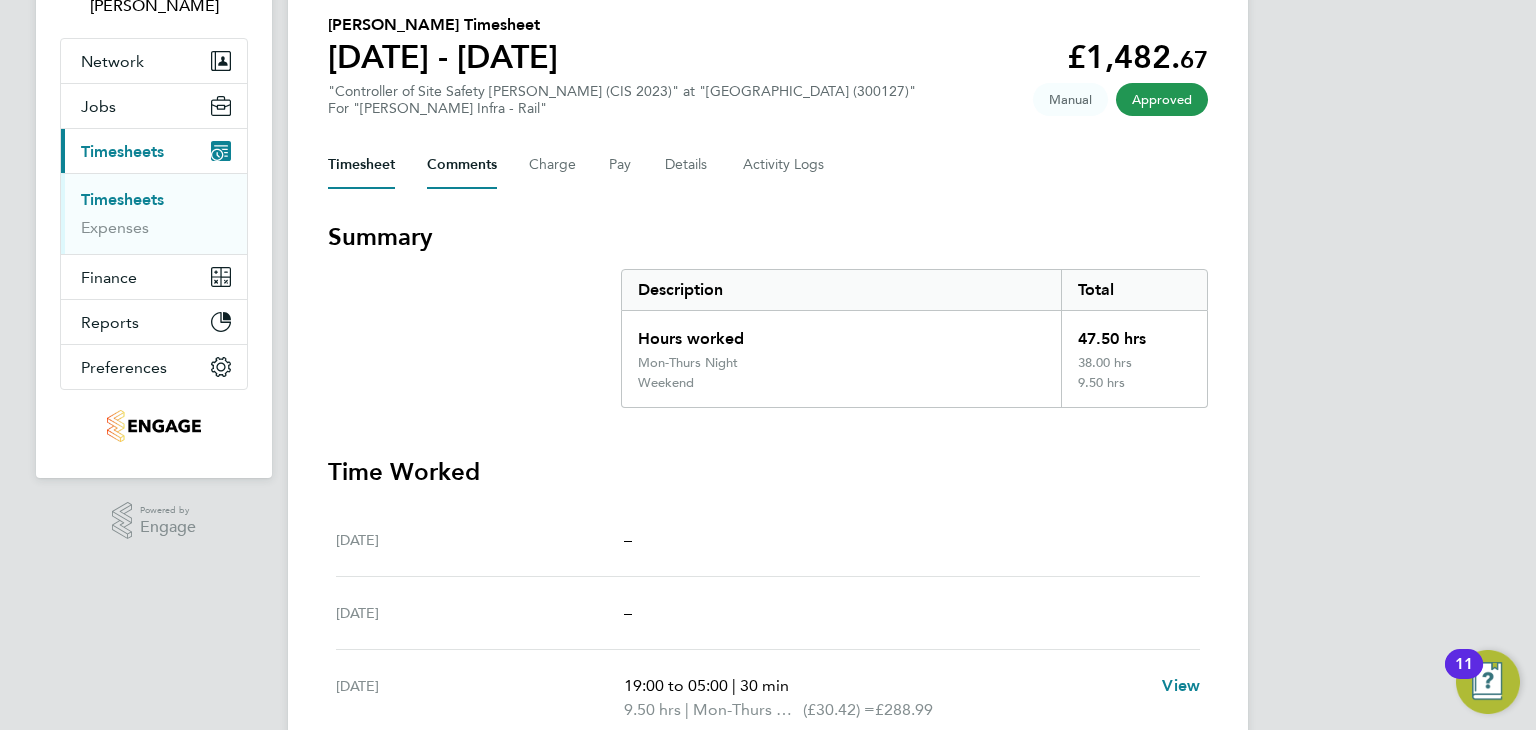 scroll, scrollTop: 32, scrollLeft: 0, axis: vertical 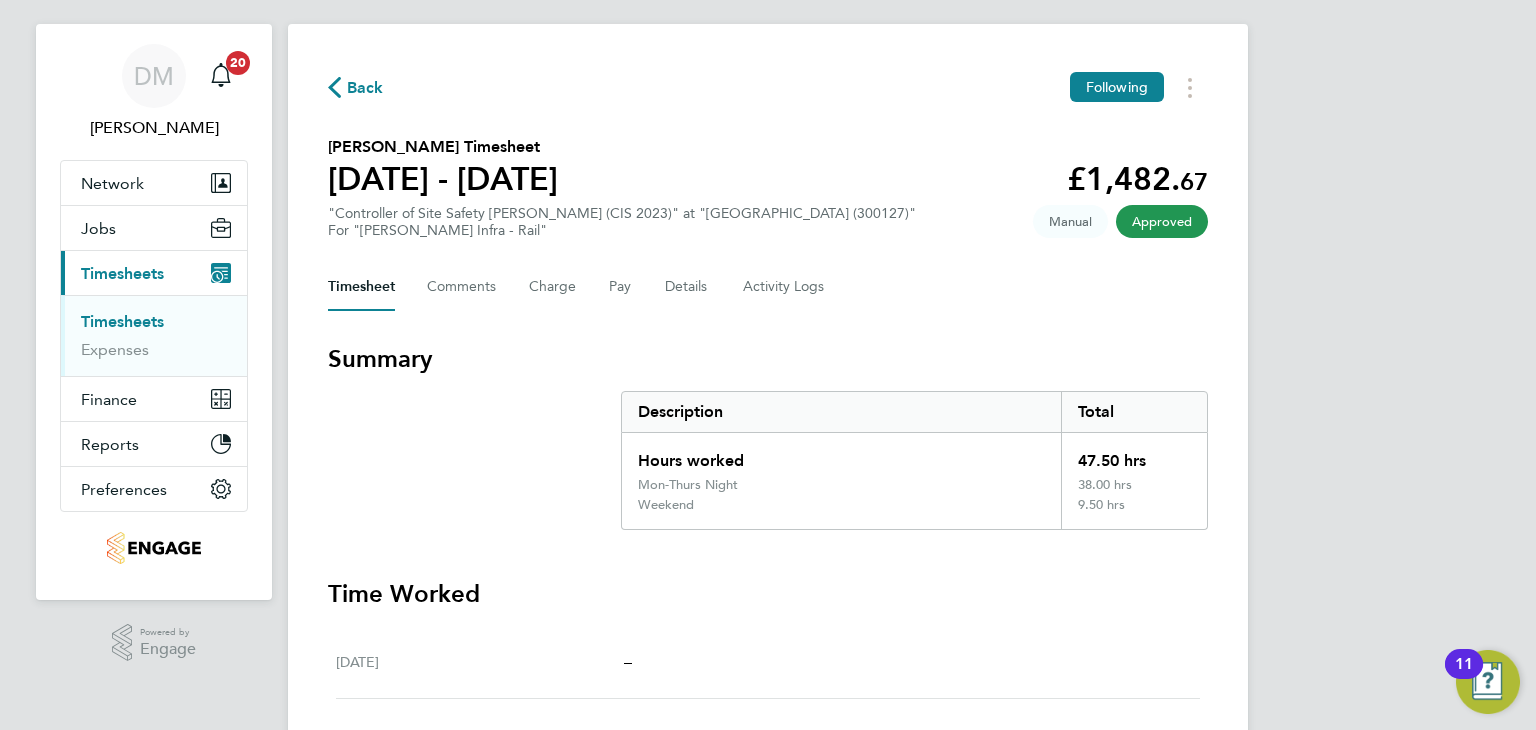 click on "Back" 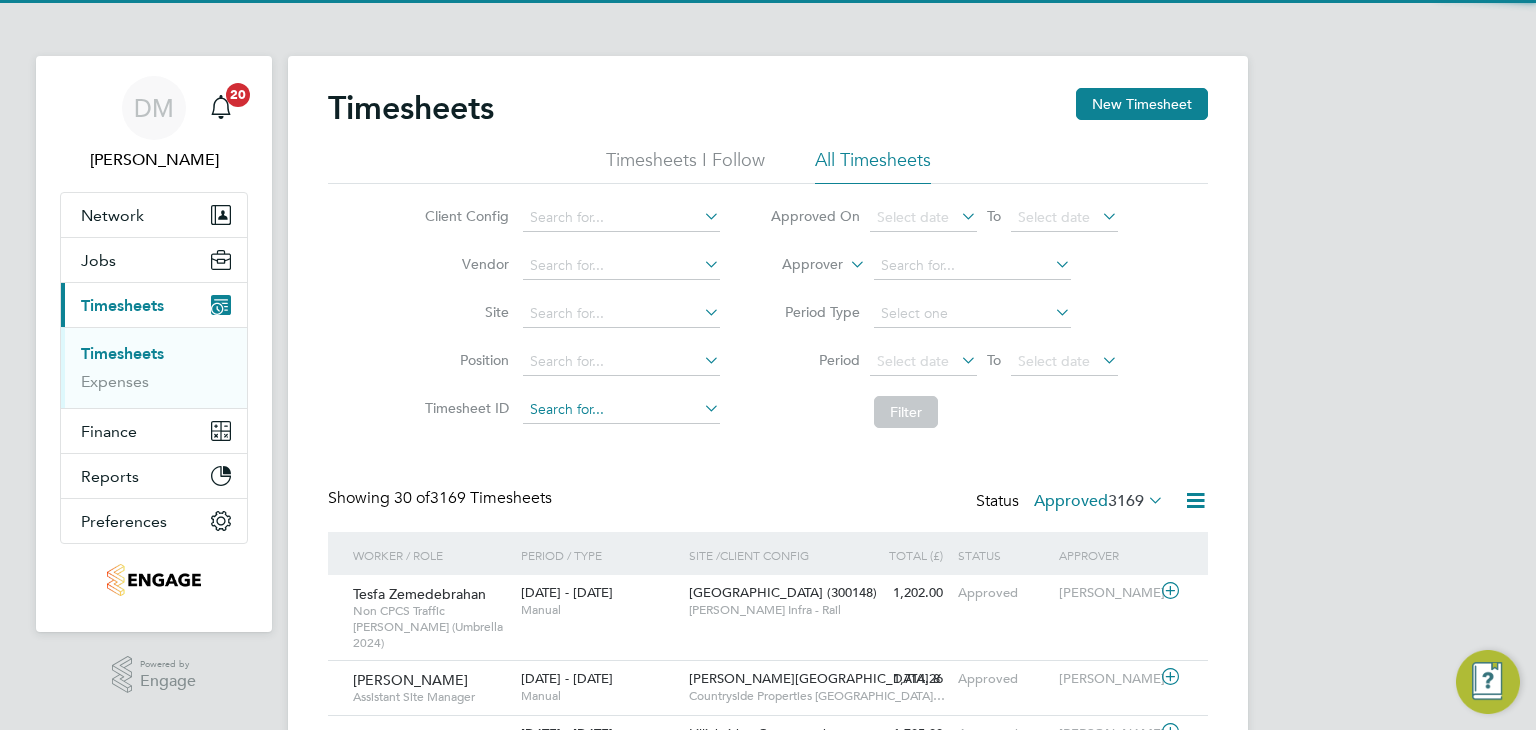 scroll, scrollTop: 9, scrollLeft: 10, axis: both 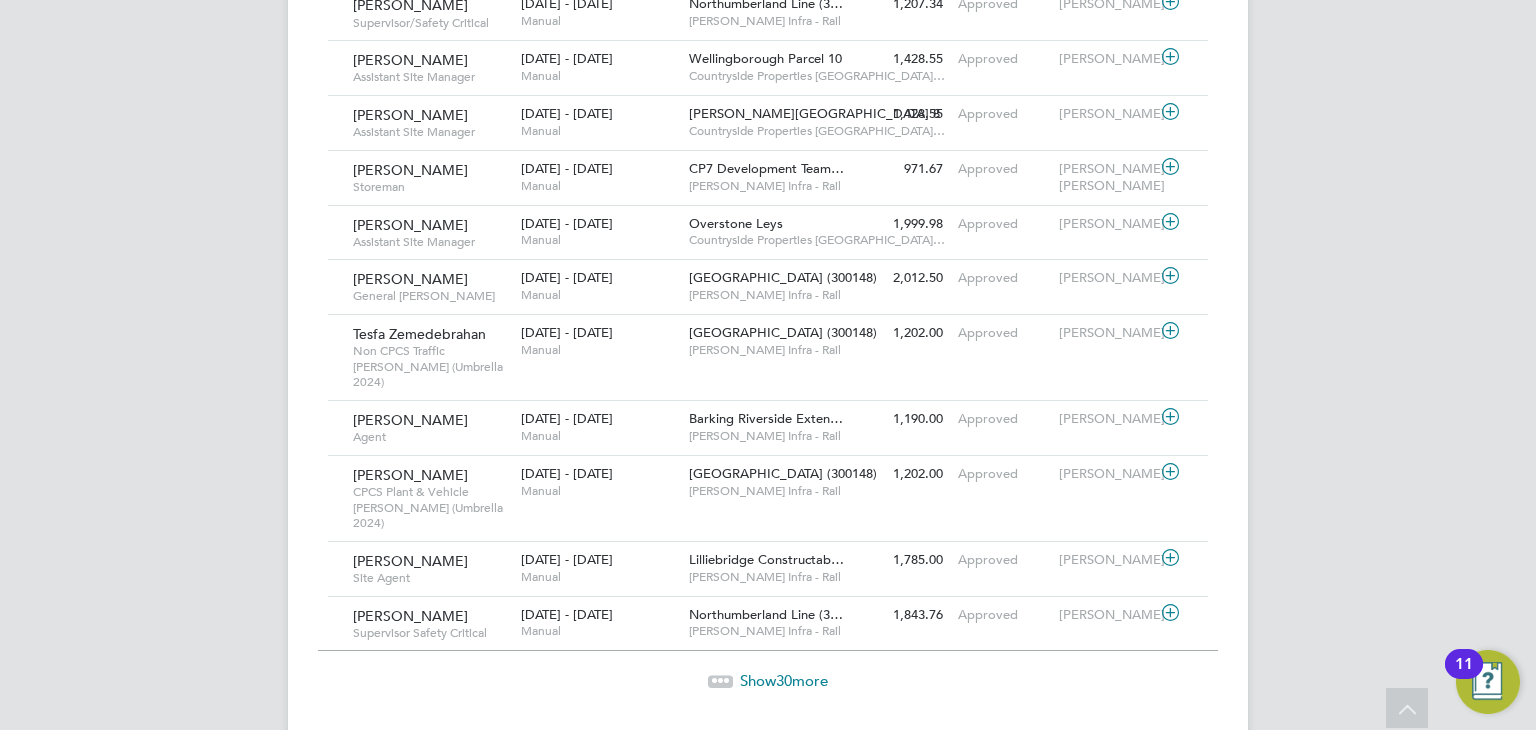 click on "30" 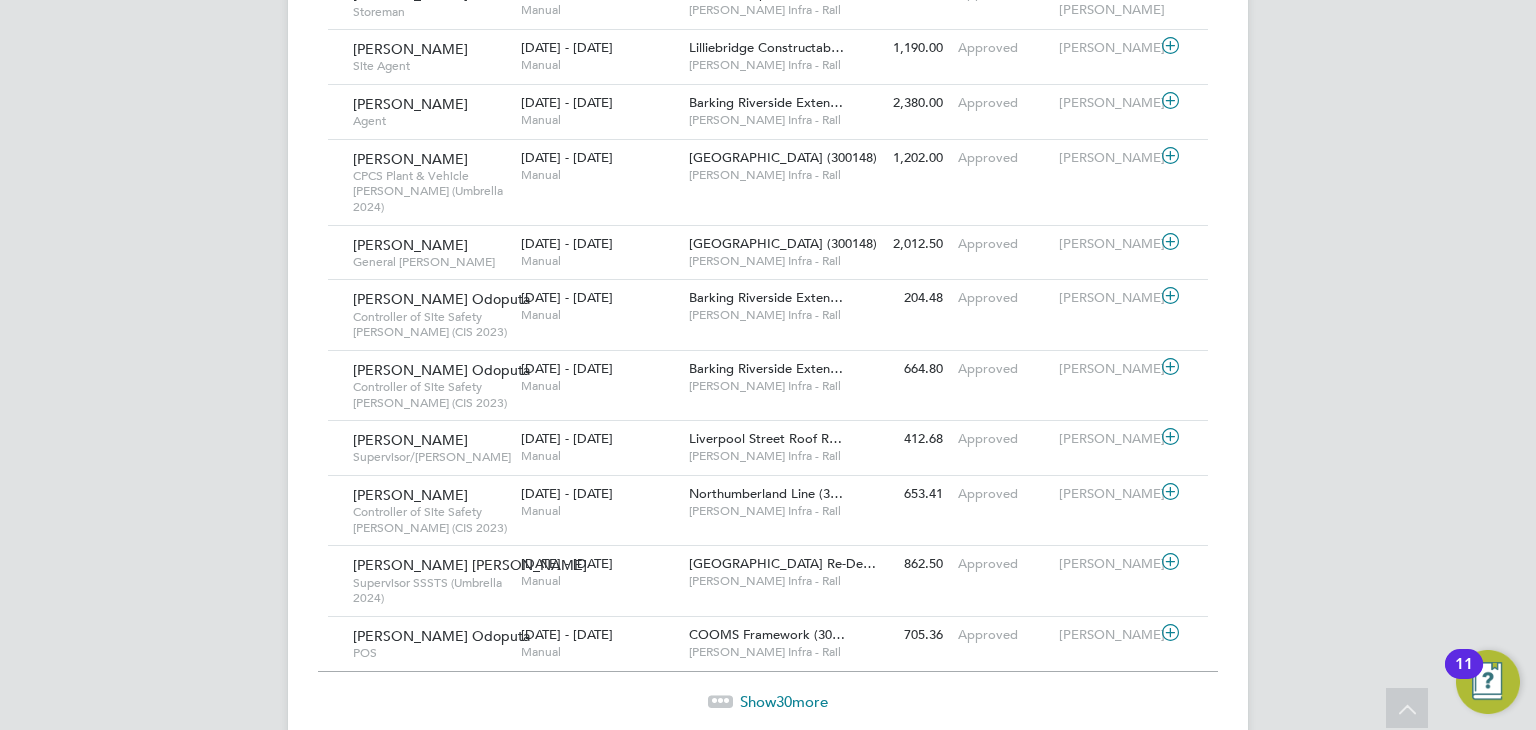 click on "30" 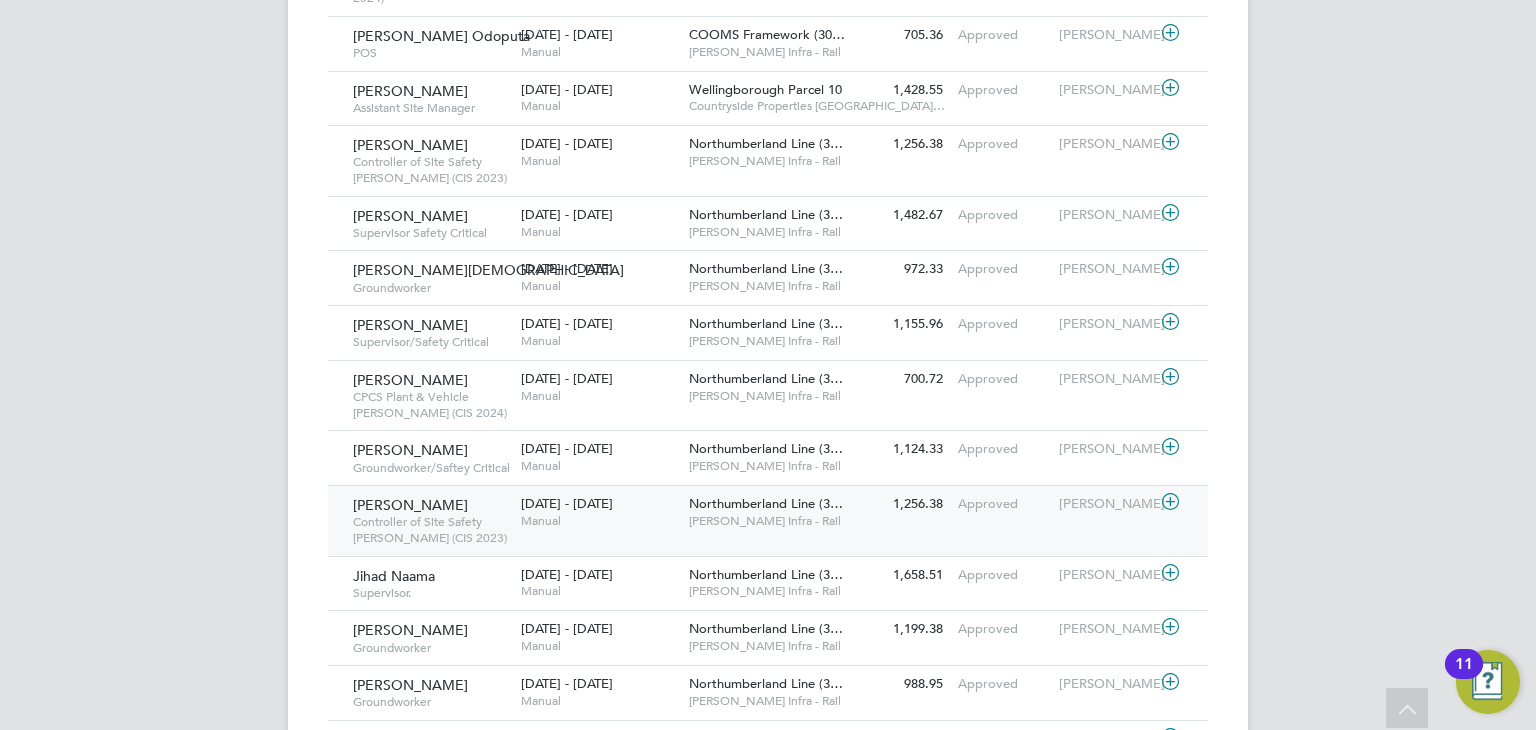 click on "Manual" 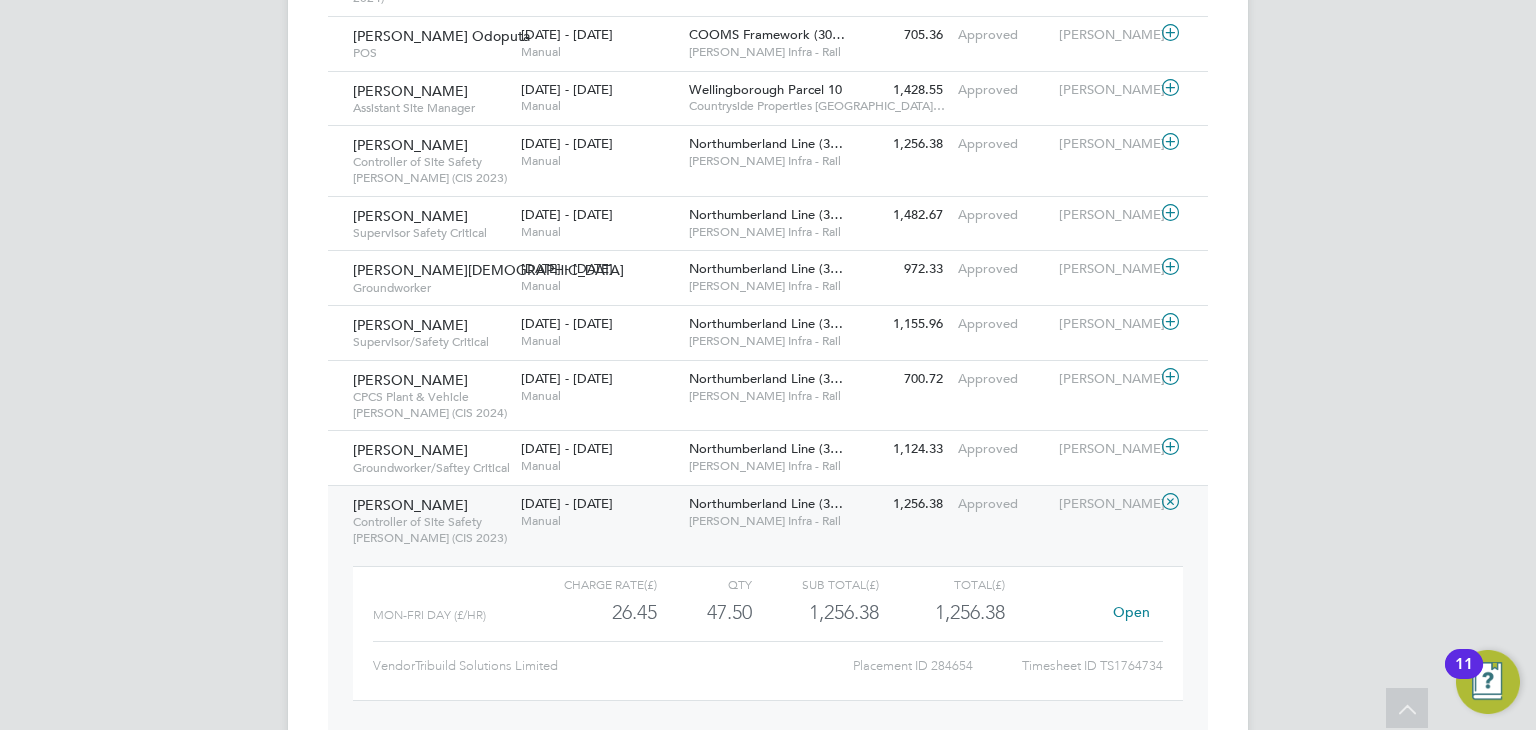 click on "Open" 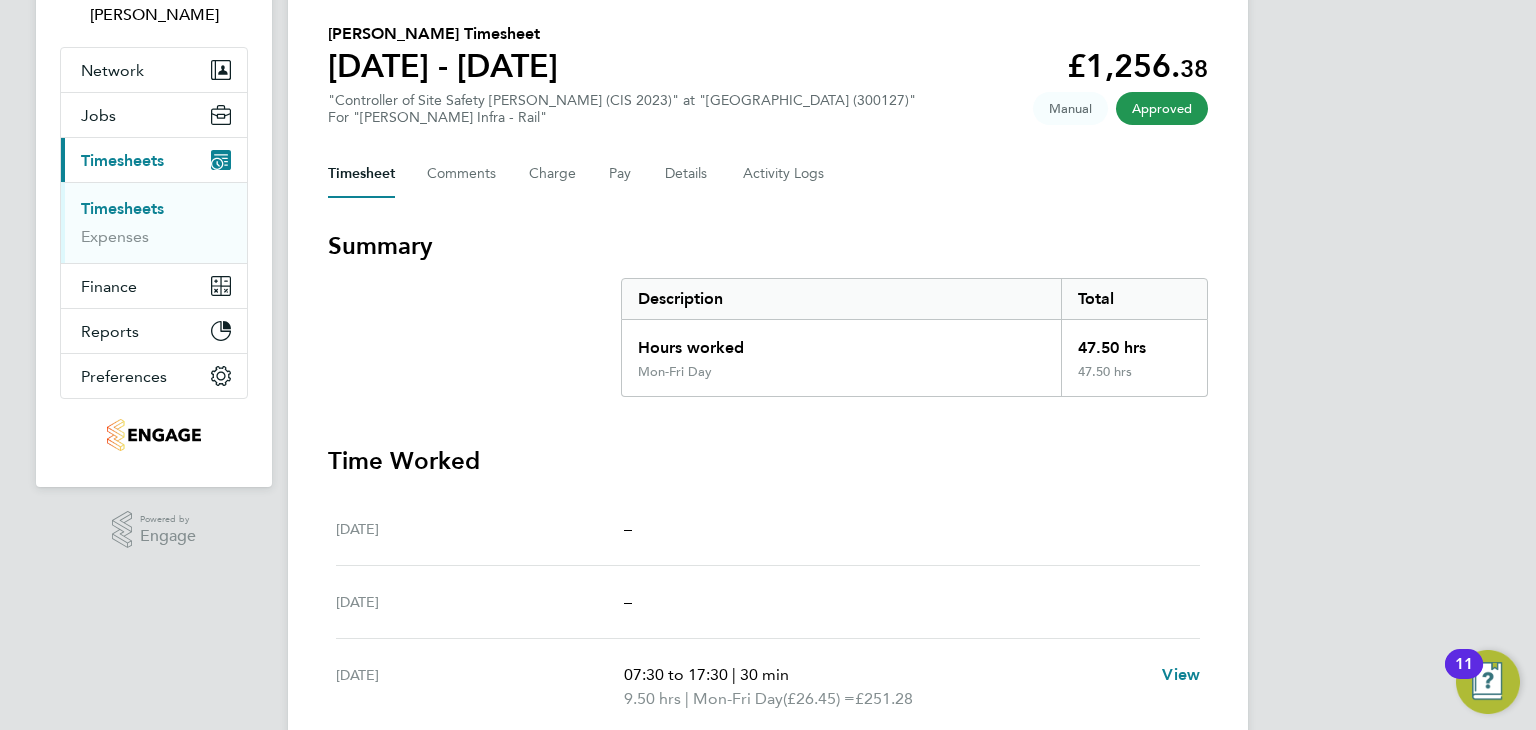 scroll, scrollTop: 0, scrollLeft: 0, axis: both 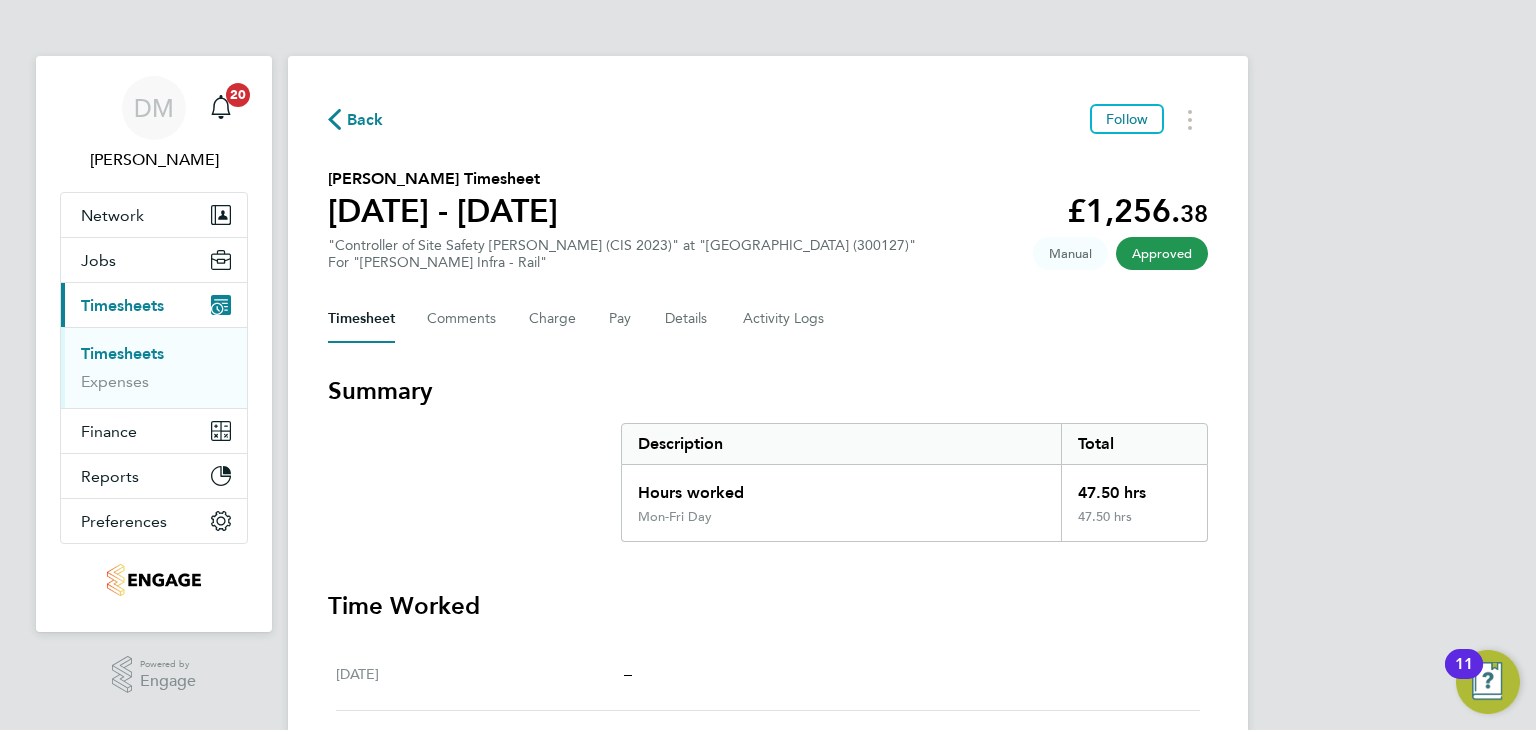 click on "Back" 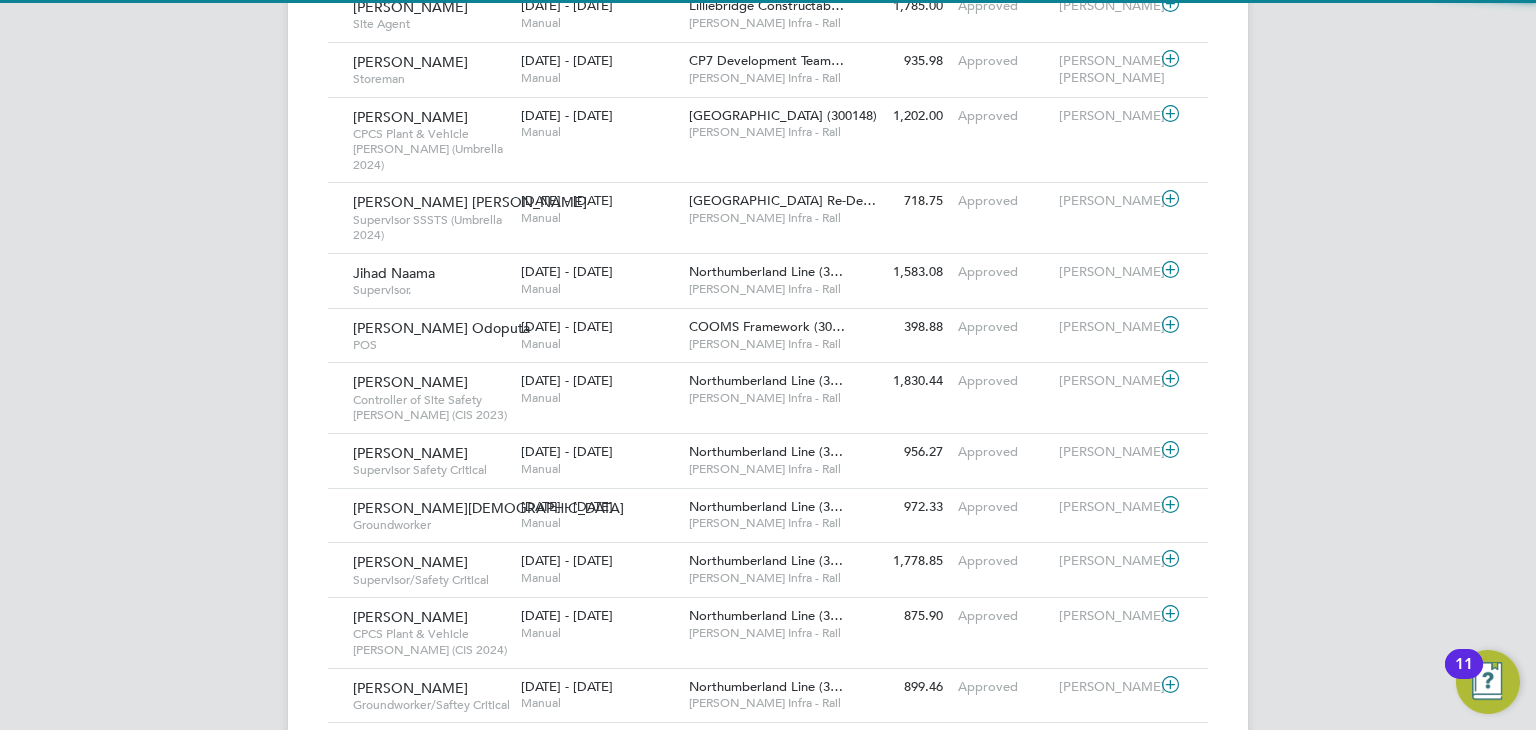 scroll, scrollTop: 1100, scrollLeft: 0, axis: vertical 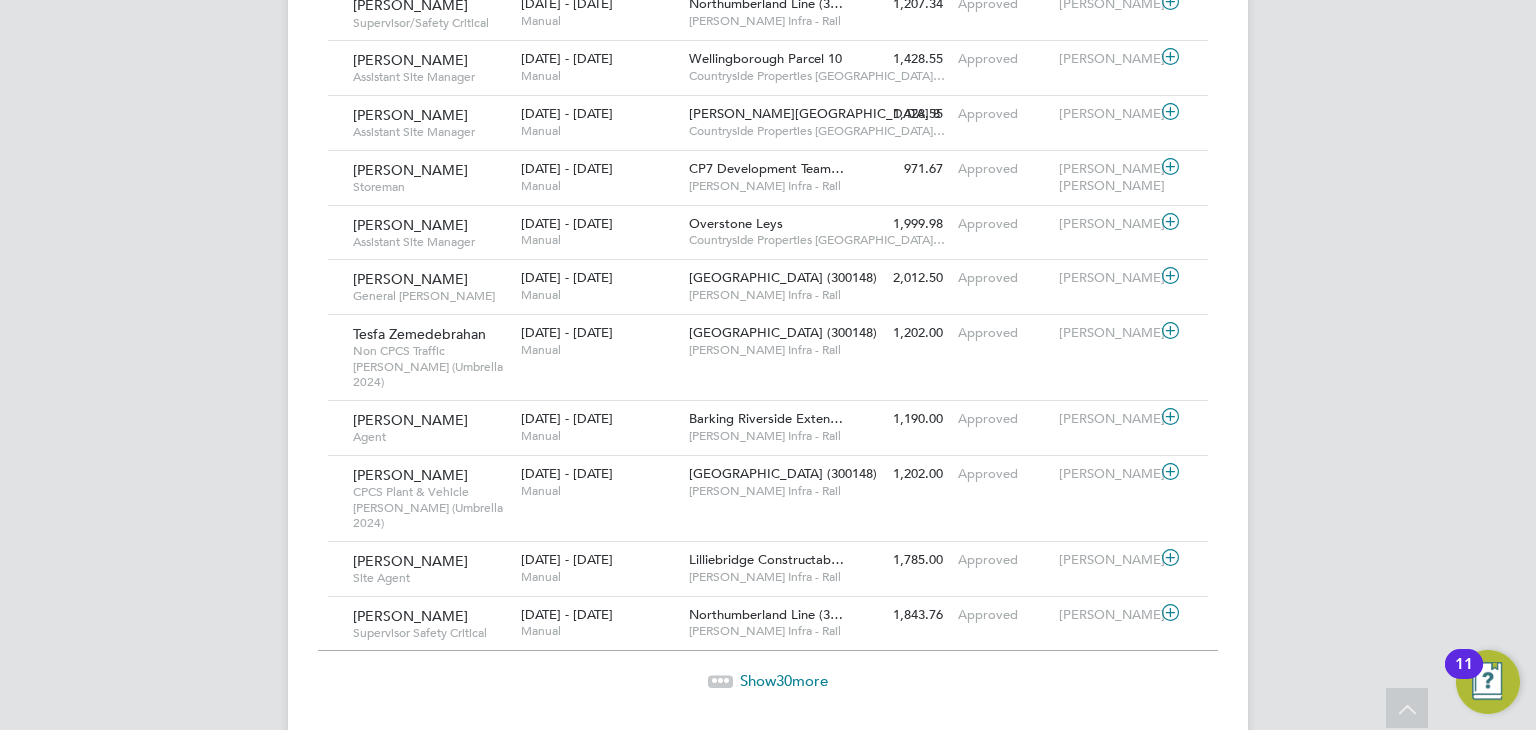 click on "Show  30  more" 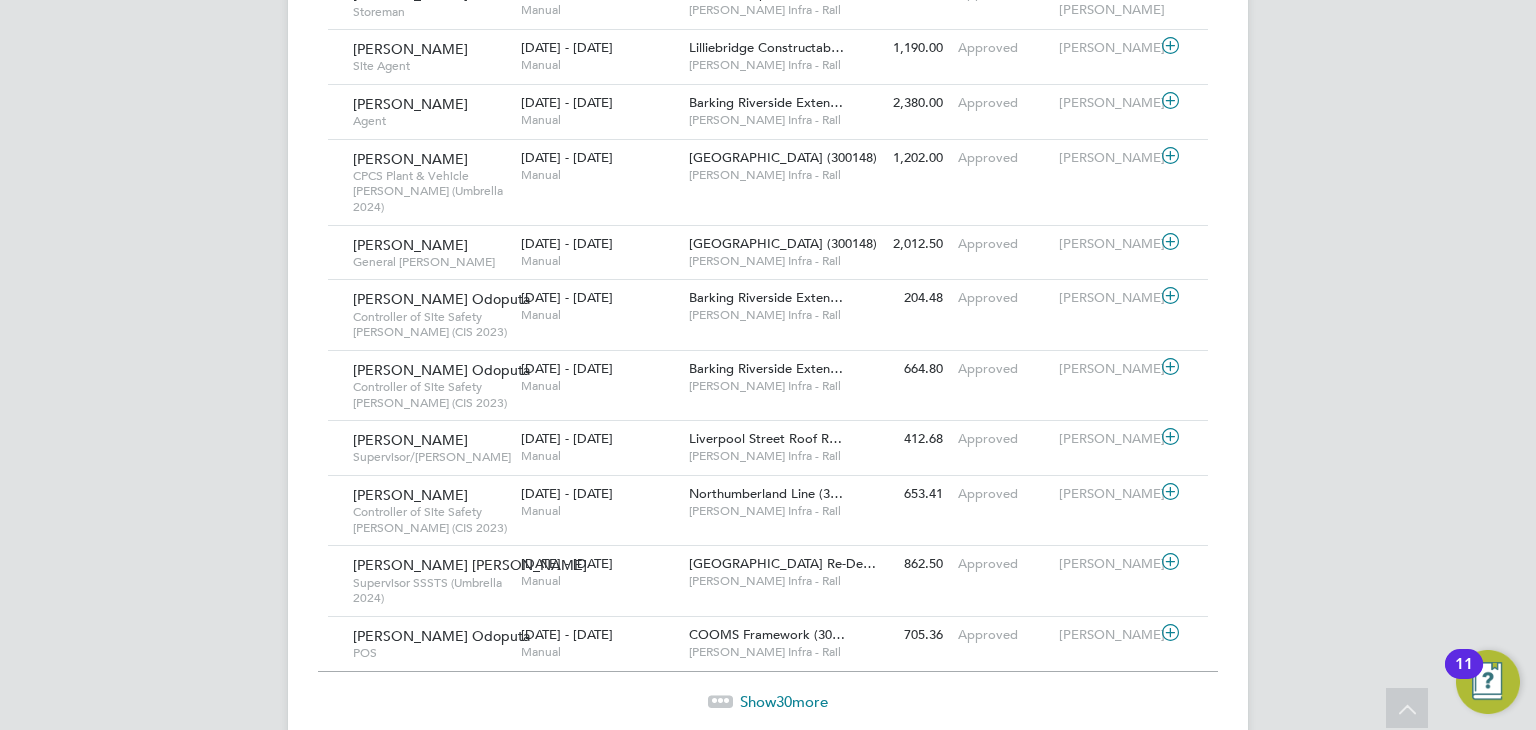 click on "Show  30  more" 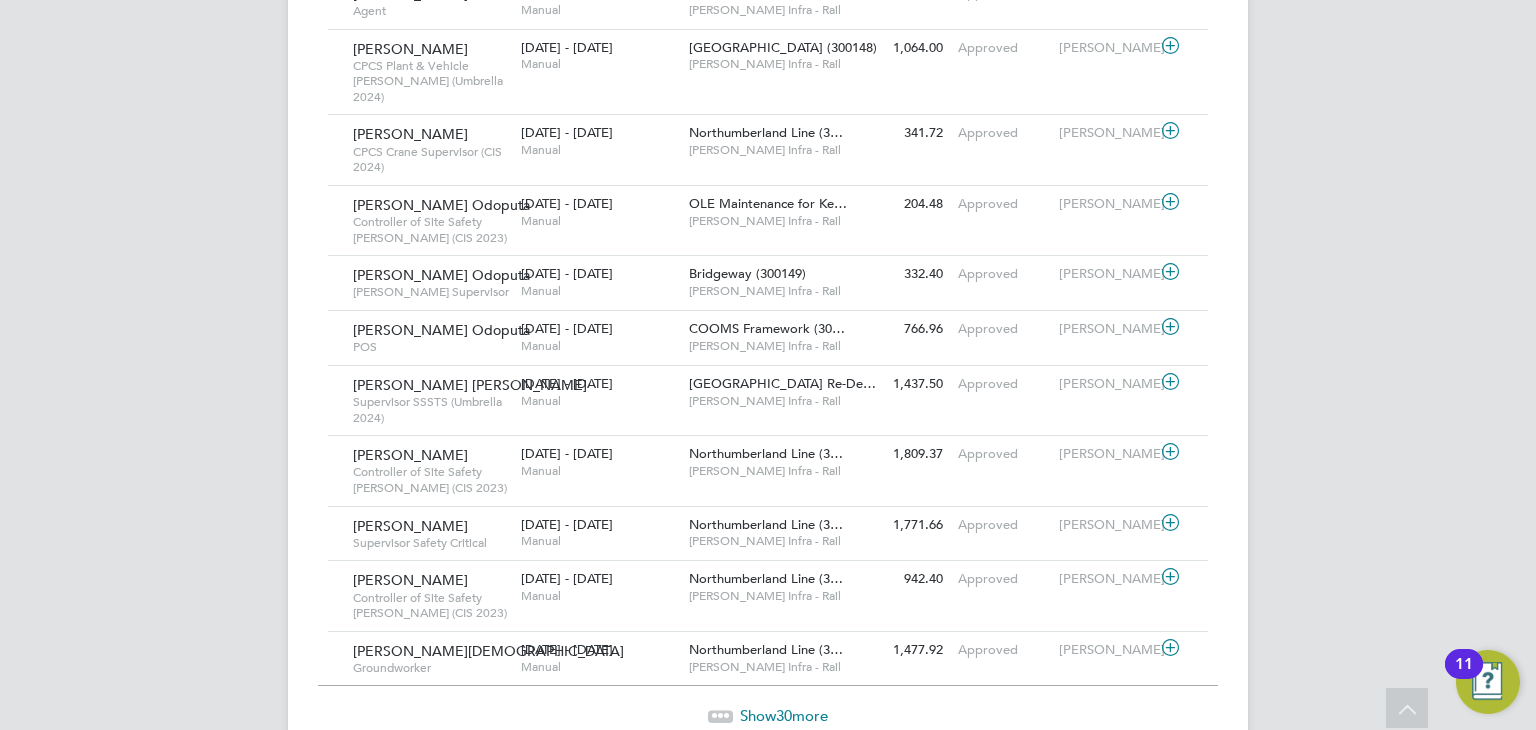click 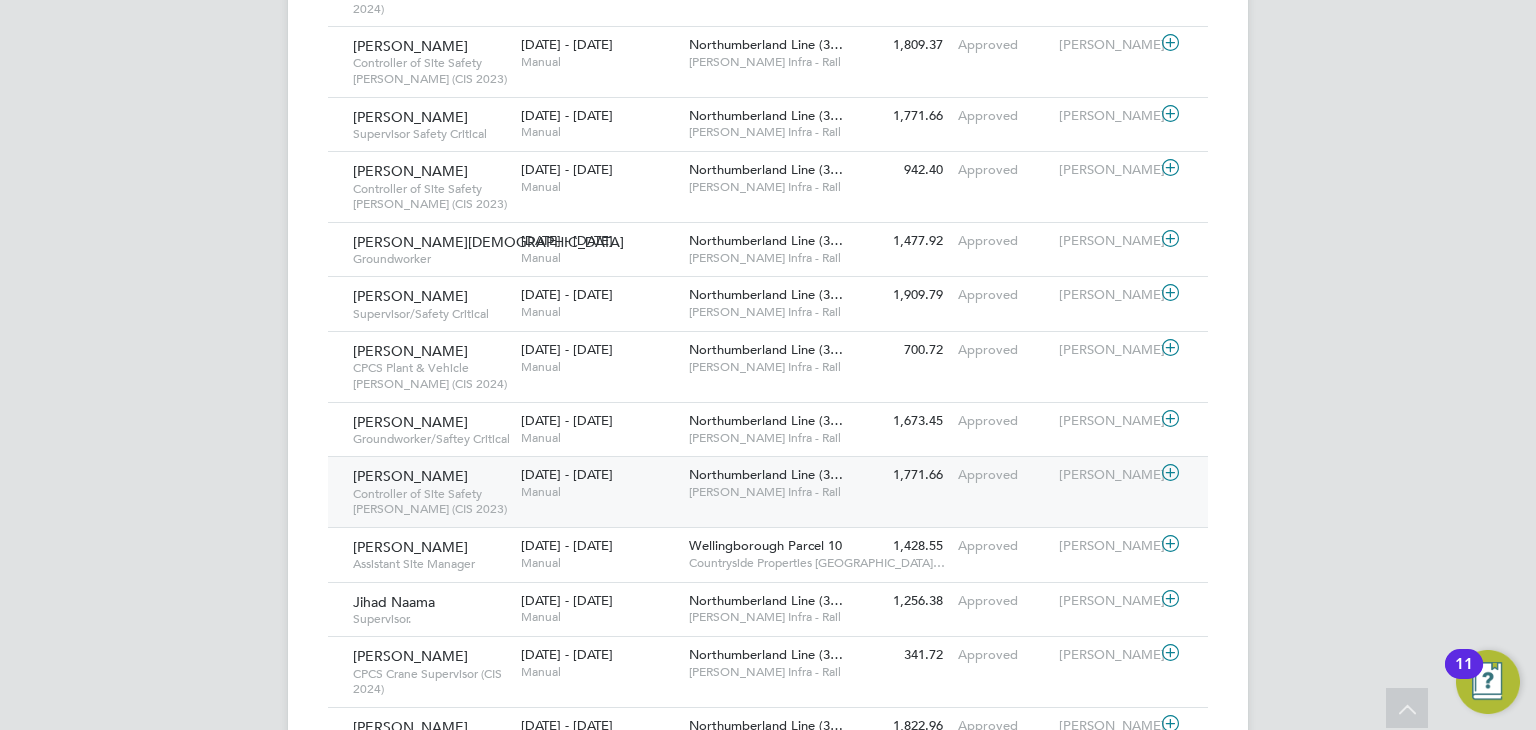 click on "Controller of Site Safety COSS (CIS 2023)" 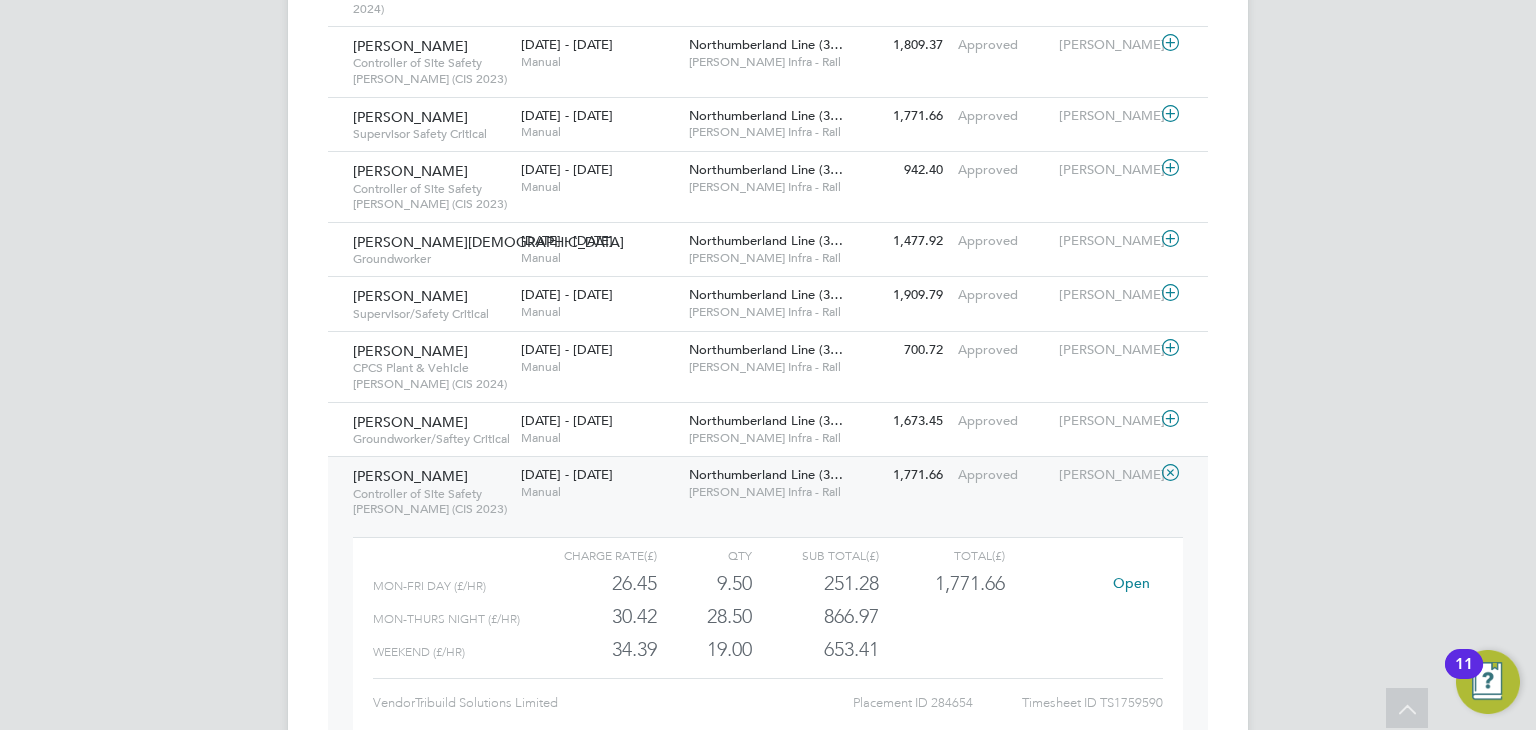 click on "Open" 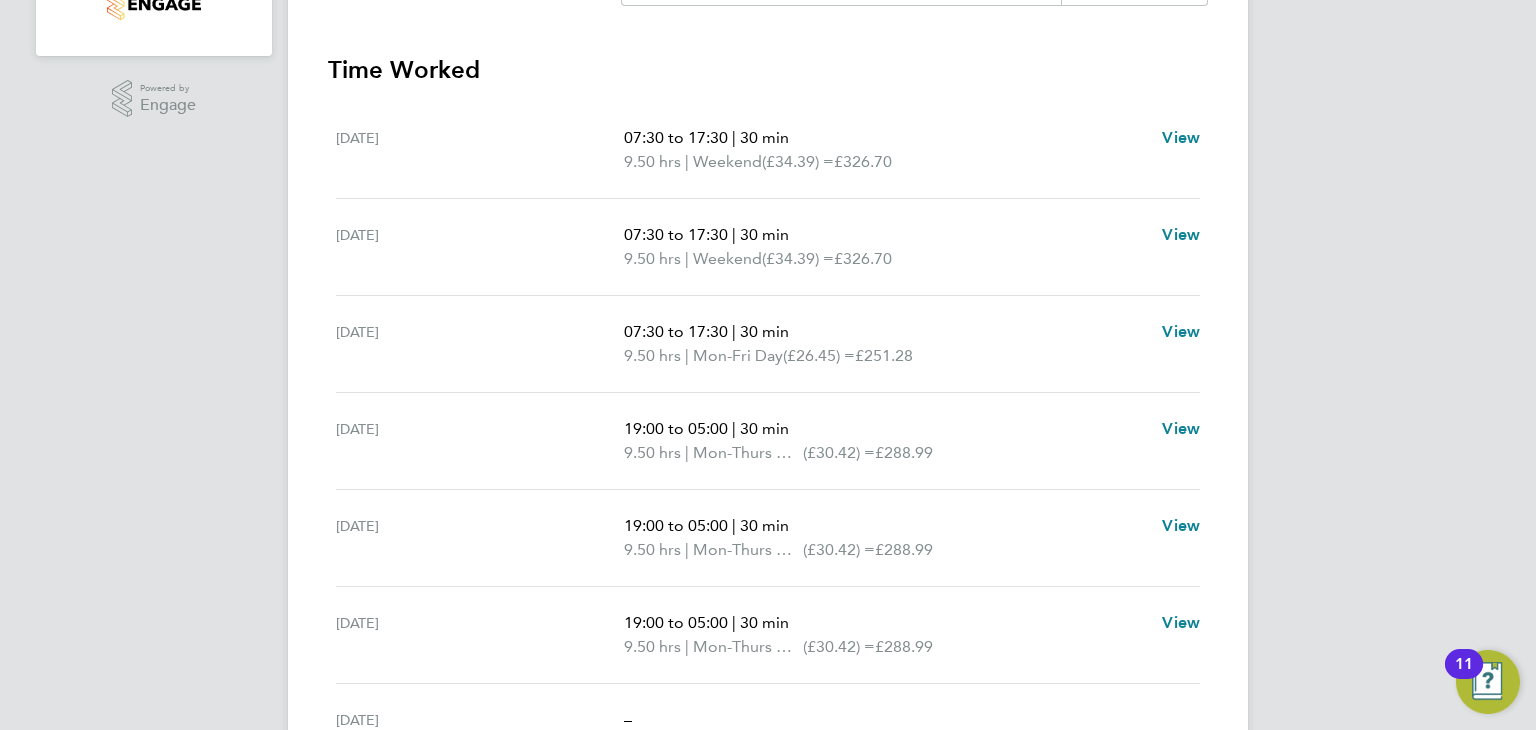 scroll, scrollTop: 576, scrollLeft: 0, axis: vertical 